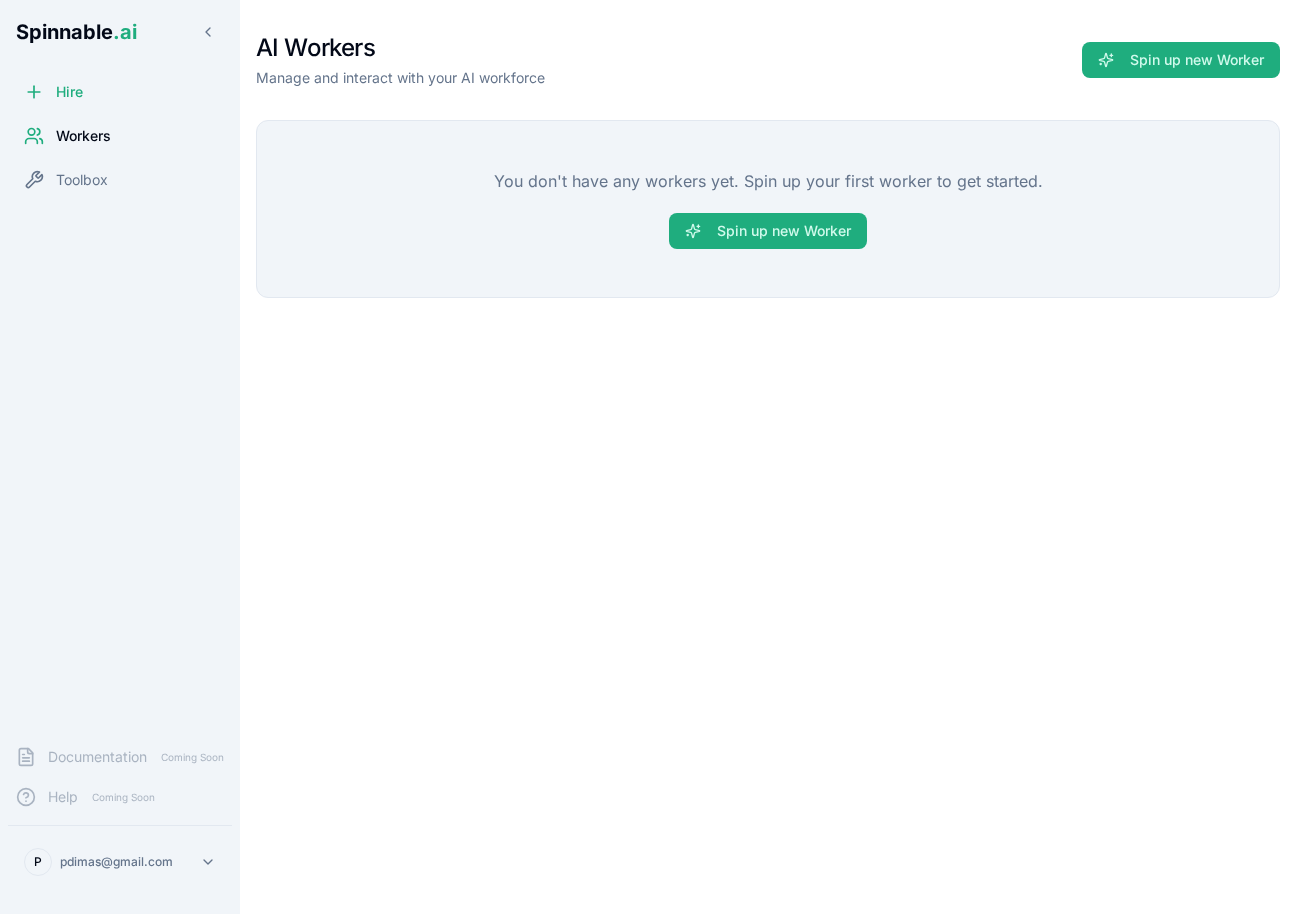 scroll, scrollTop: 0, scrollLeft: 0, axis: both 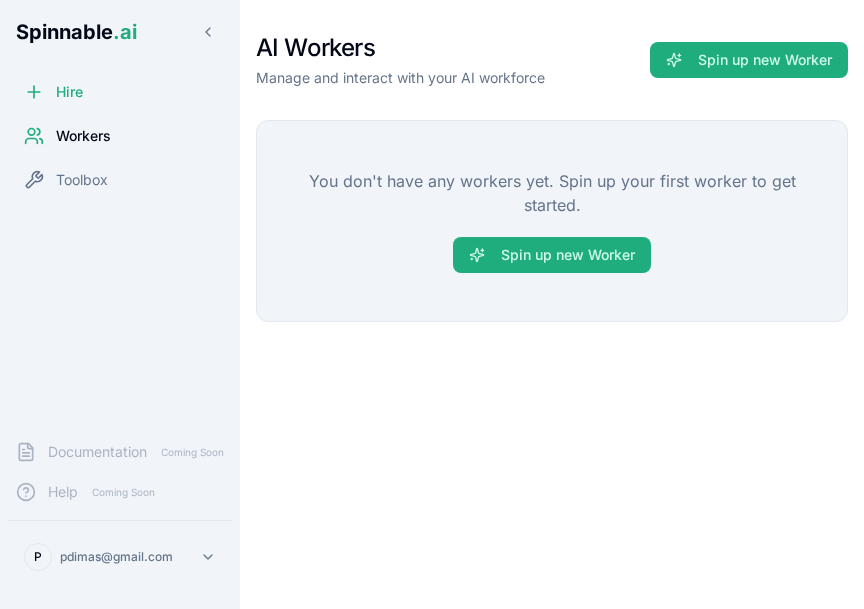 click on "AI Workers Manage and interact with your AI workforce Spin up new Worker You don't have any workers yet. Spin up your first worker to get started. Spin up new Worker" at bounding box center [552, 304] 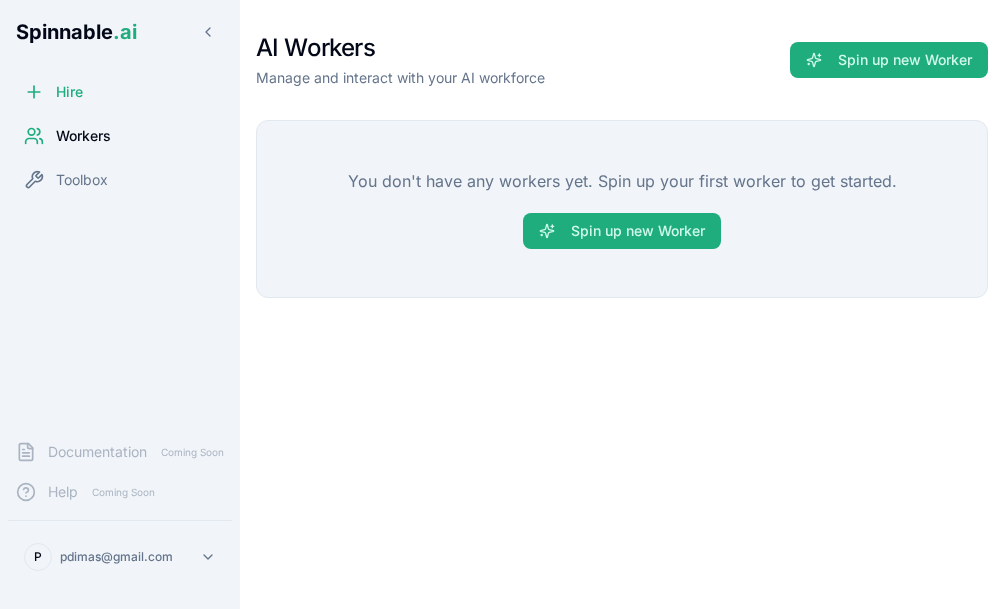 click on "AI Workers Manage and interact with your AI workforce Spin up new Worker You don't have any workers yet. Spin up your first worker to get started. Spin up new Worker" at bounding box center (622, 304) 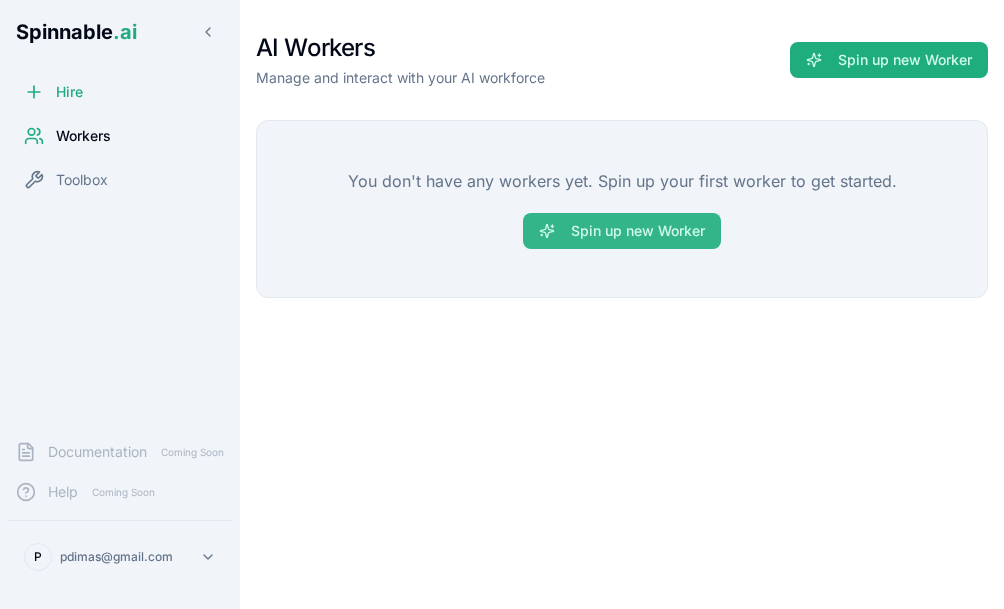 click on "Spin up new Worker" at bounding box center [622, 231] 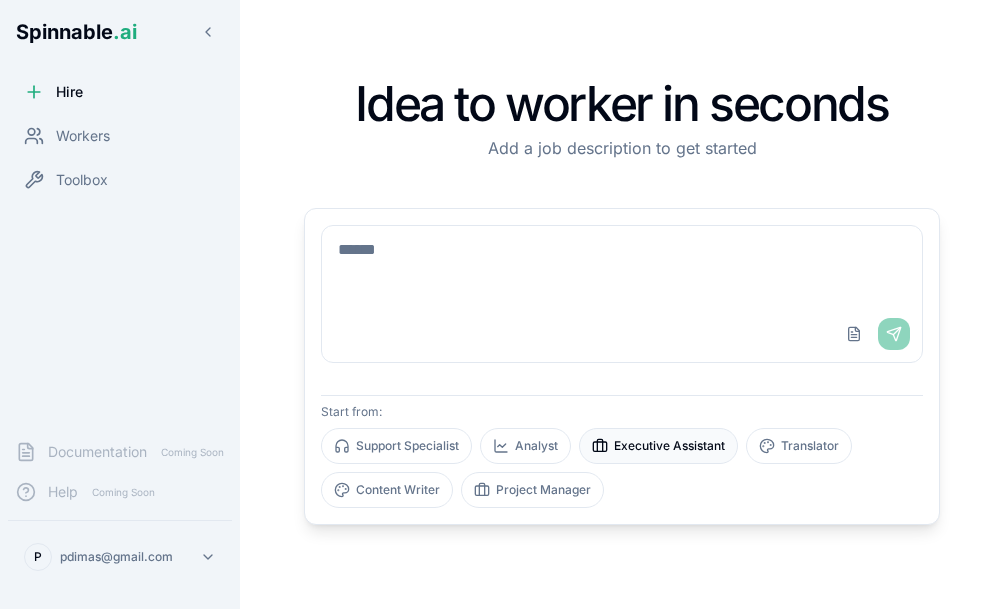 click on "Executive Assistant" at bounding box center (658, 446) 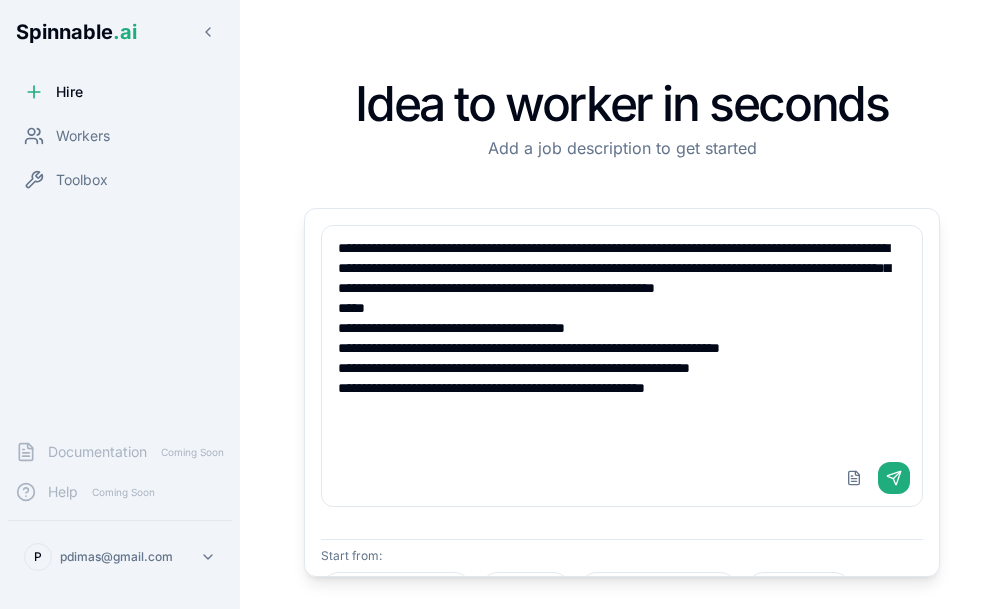 click on "**********" at bounding box center [622, 338] 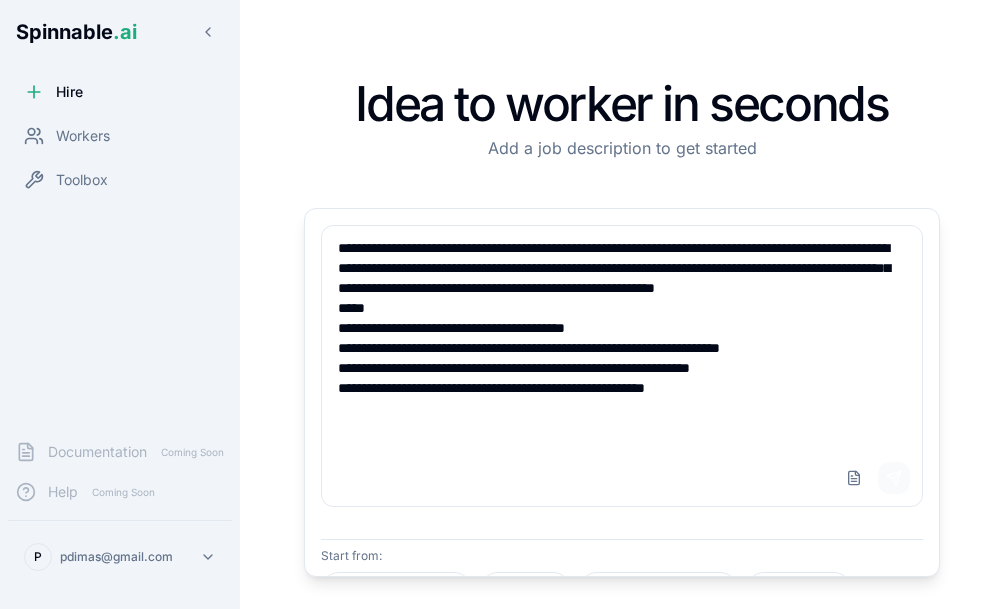 click on "Send" at bounding box center [894, 478] 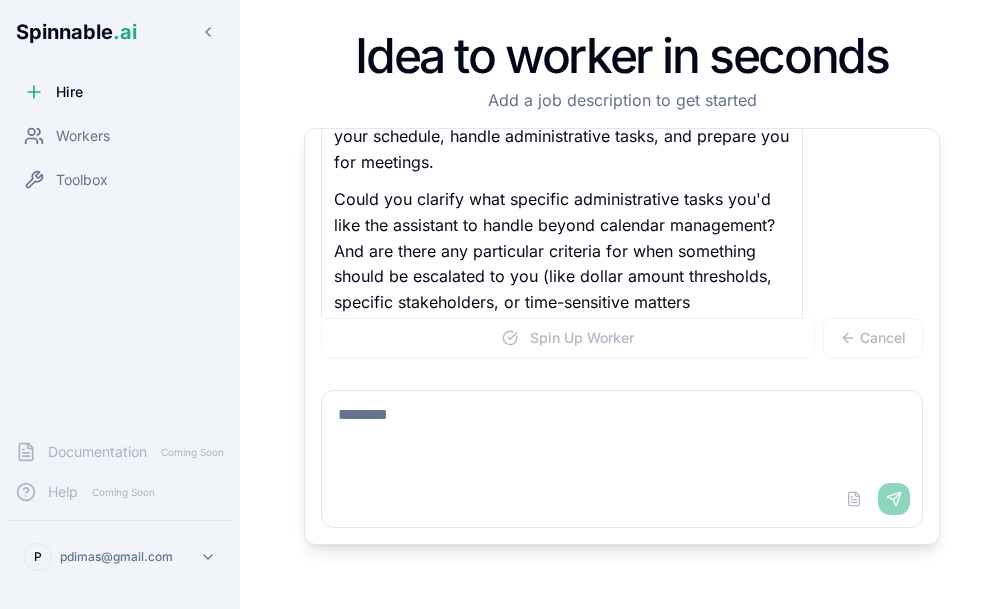 scroll, scrollTop: 479, scrollLeft: 0, axis: vertical 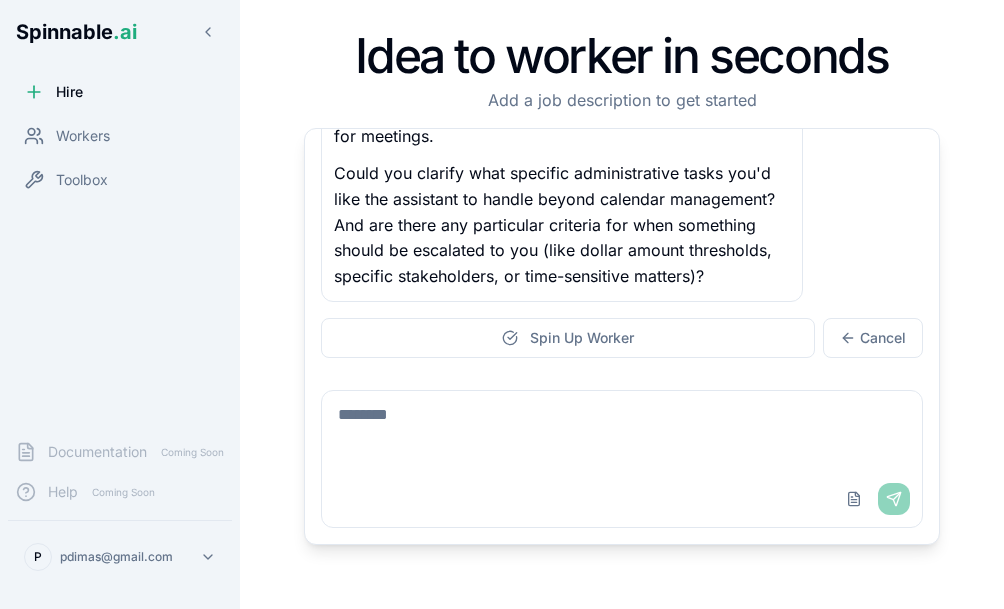 click at bounding box center (622, 431) 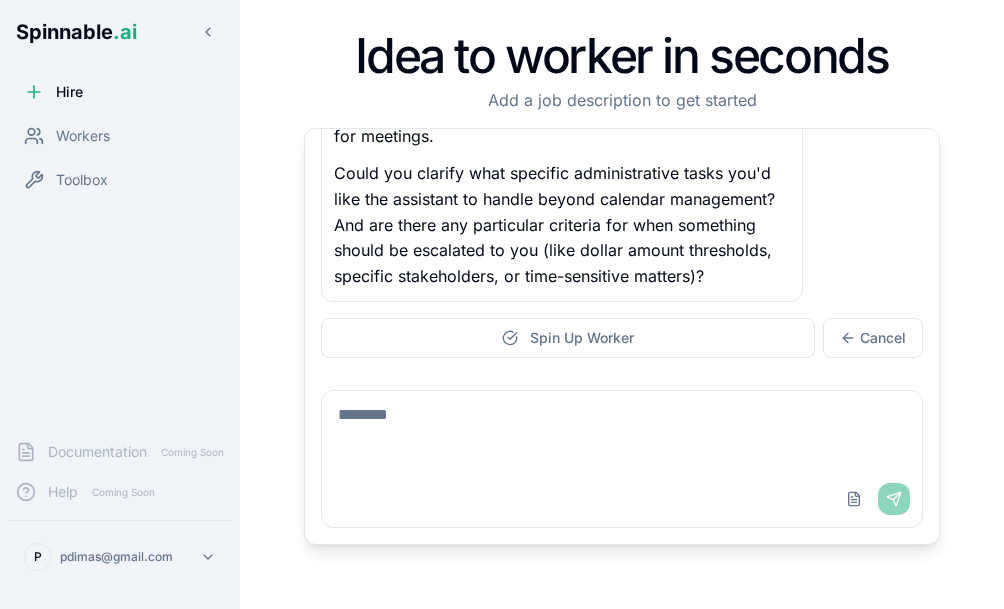 click at bounding box center [622, 431] 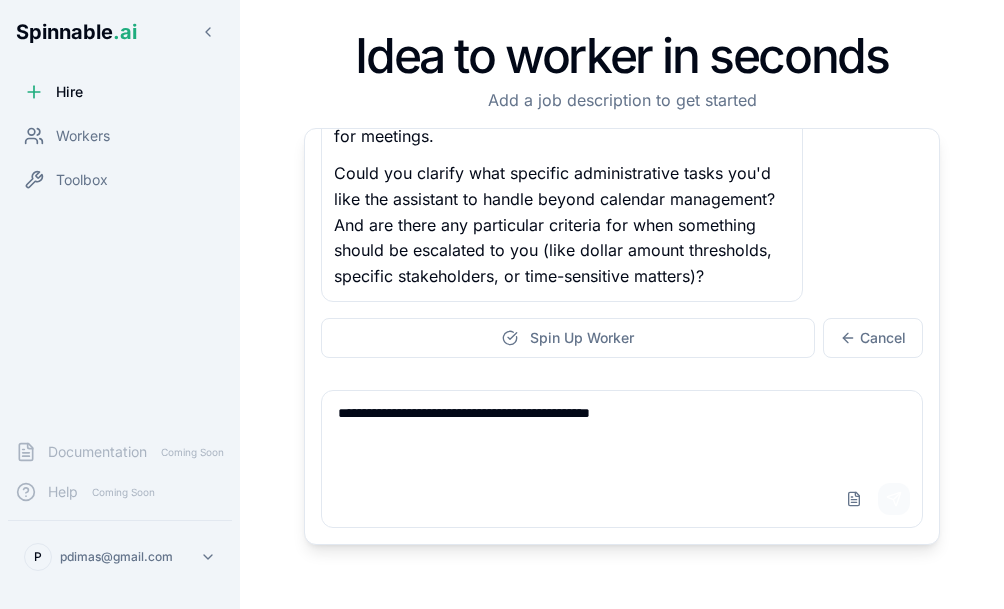 type on "**********" 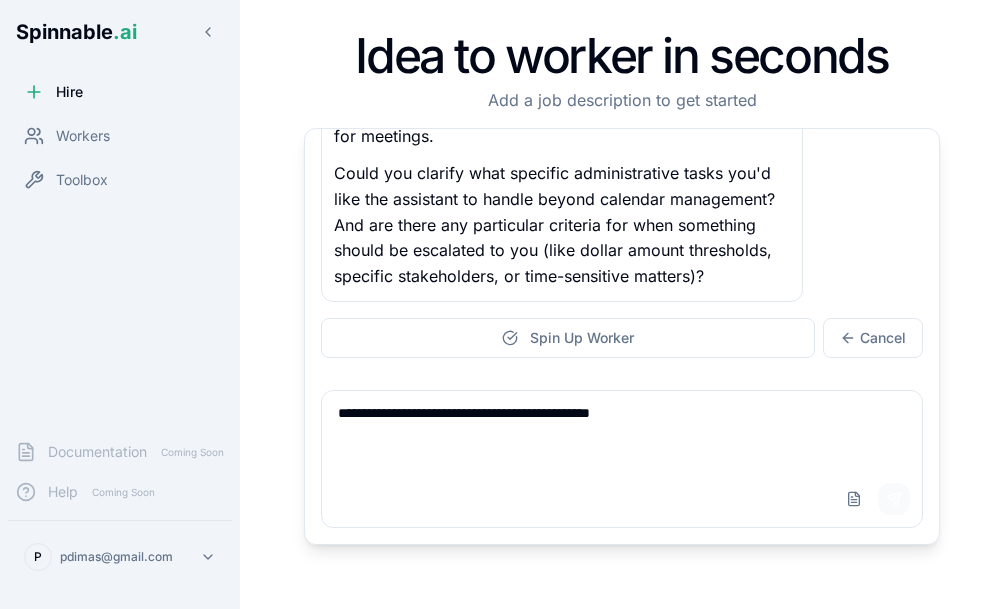 click on "Send" at bounding box center (894, 499) 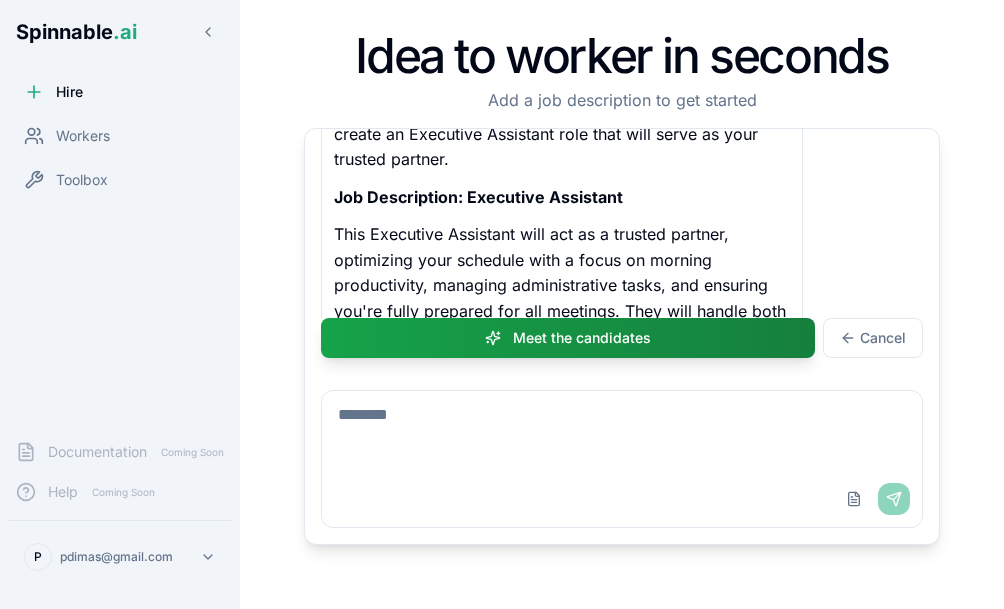 scroll, scrollTop: 778, scrollLeft: 0, axis: vertical 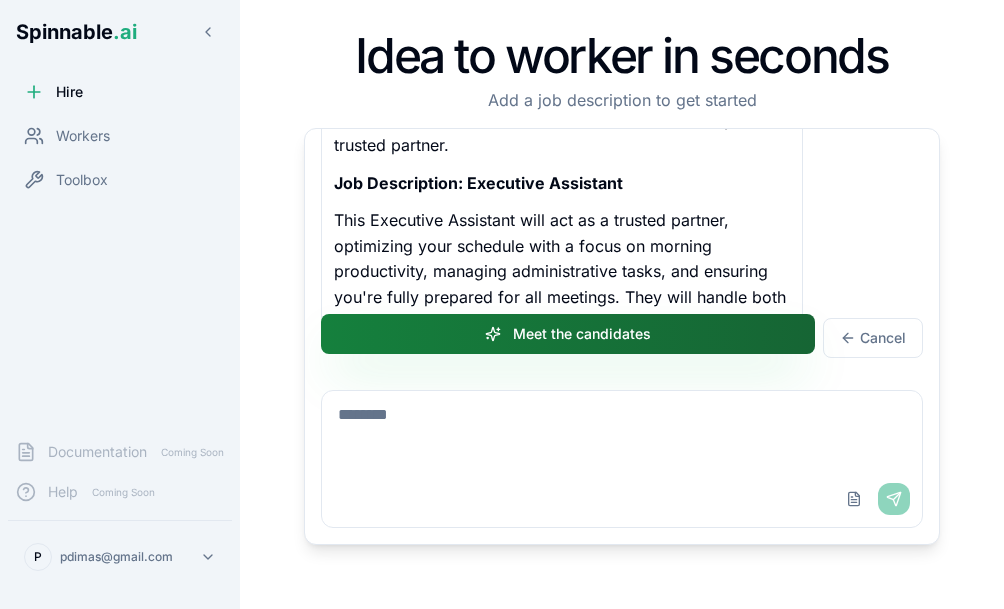 click on "Meet the candidates" at bounding box center [568, 334] 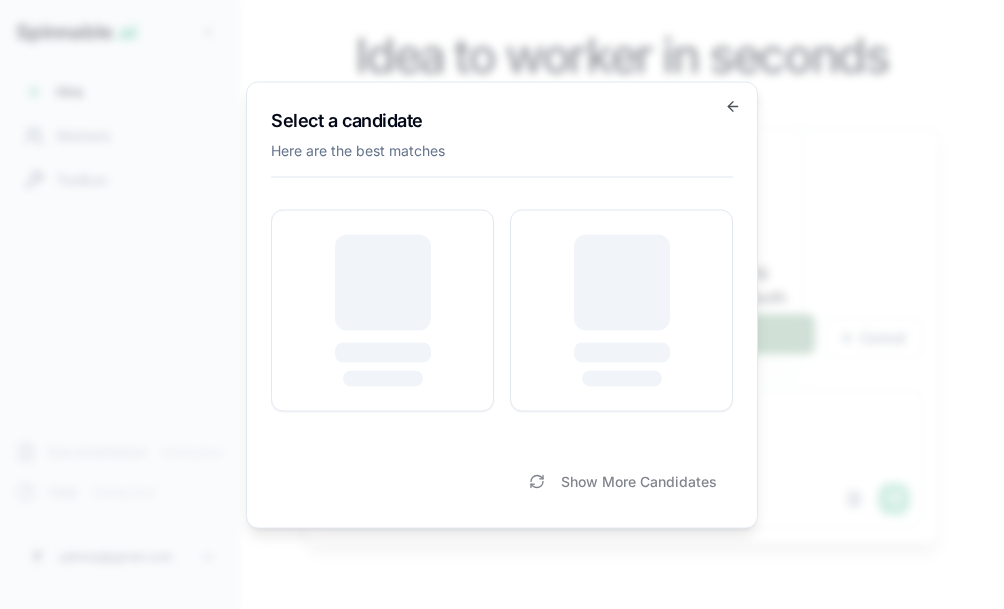 scroll, scrollTop: 1042, scrollLeft: 0, axis: vertical 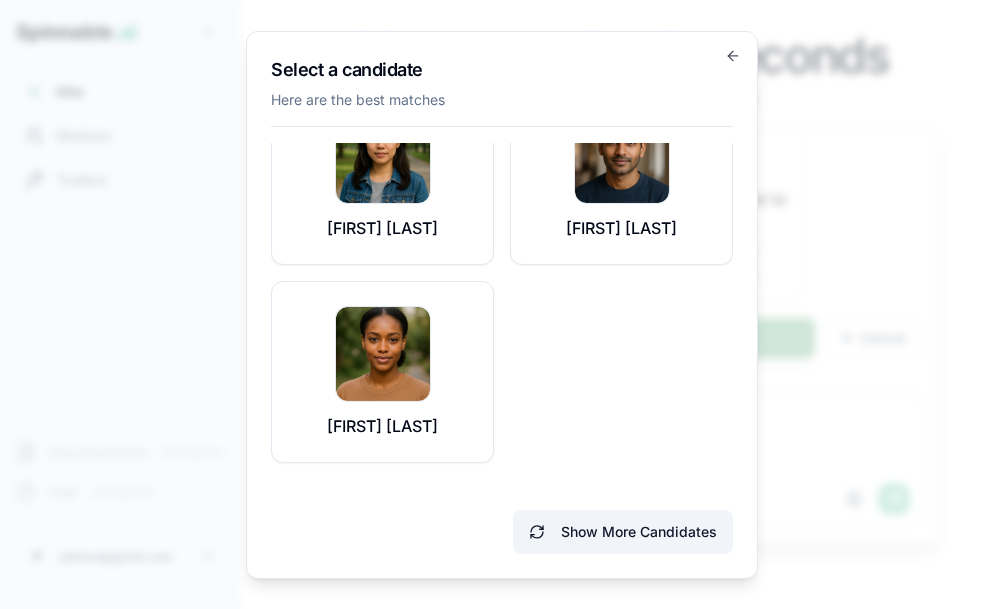 click on "Show More Candidates" at bounding box center (623, 532) 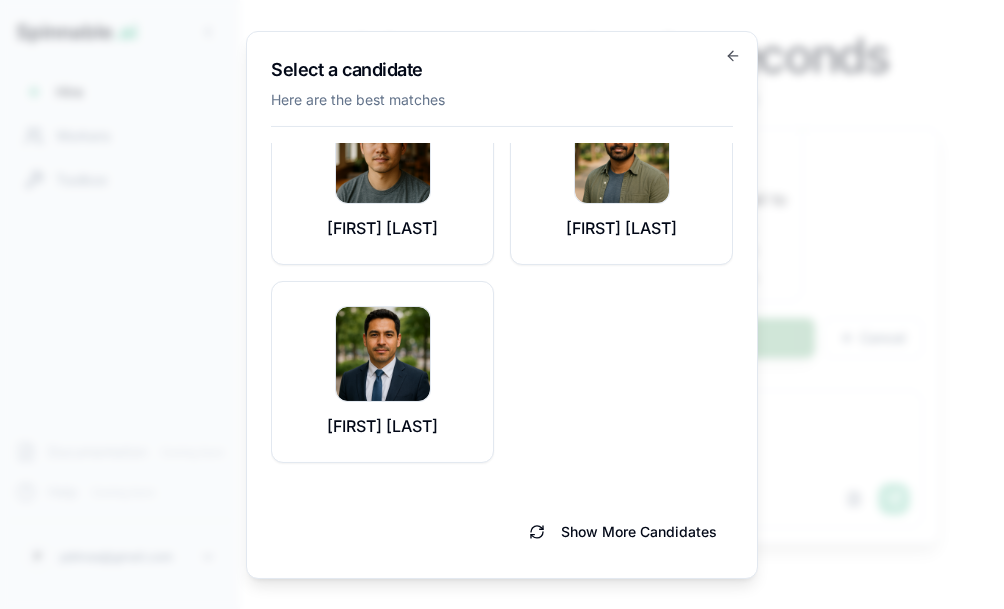 scroll, scrollTop: 0, scrollLeft: 0, axis: both 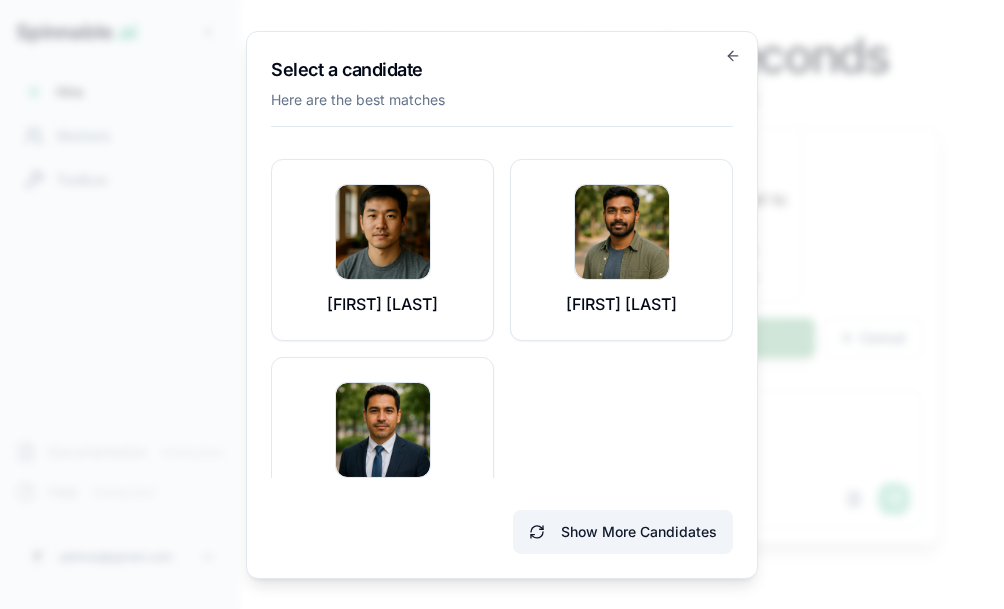 click on "Show More Candidates" at bounding box center (623, 532) 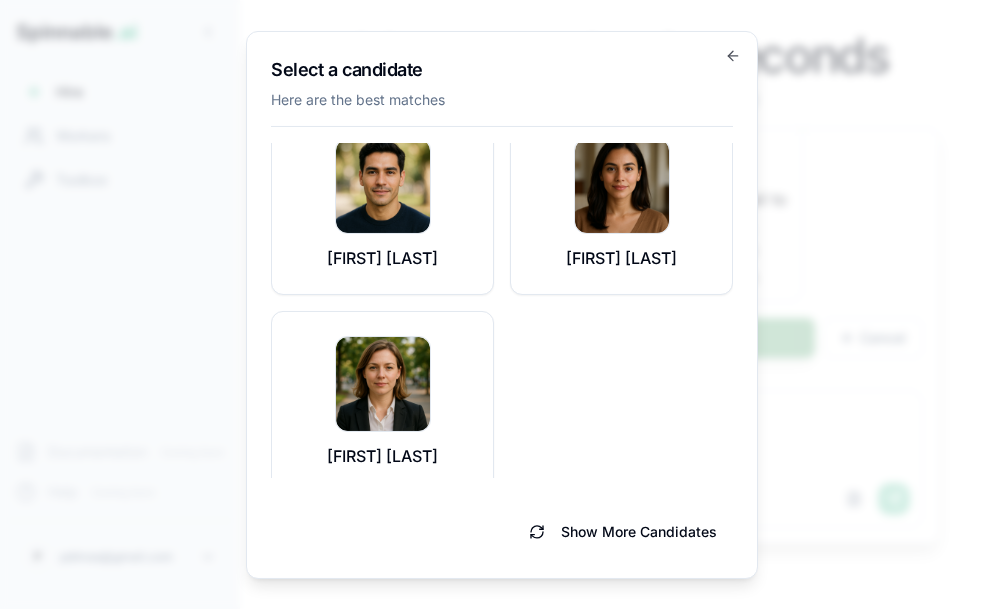 scroll, scrollTop: 52, scrollLeft: 0, axis: vertical 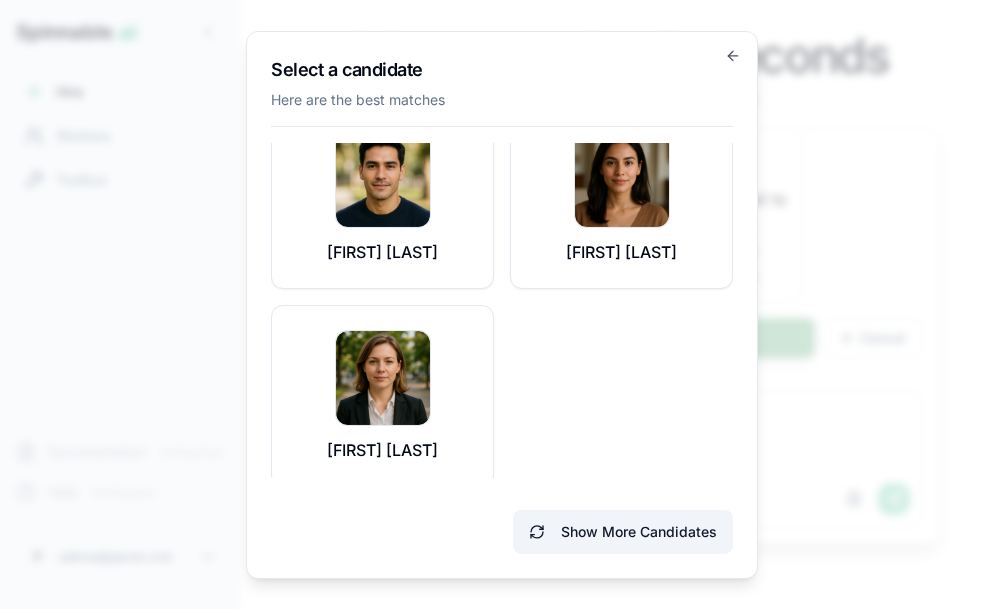 click on "Show More Candidates" at bounding box center (623, 532) 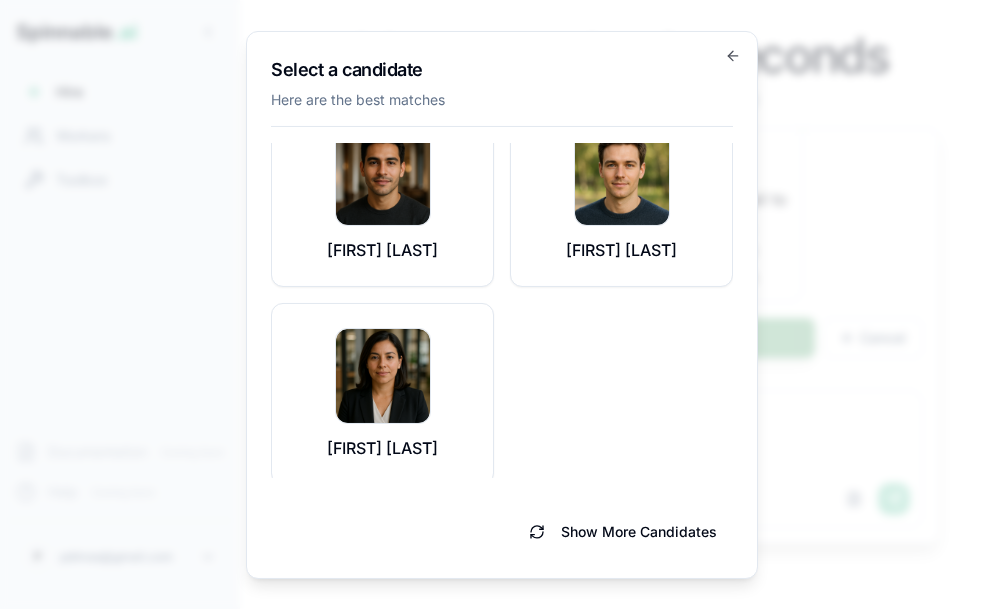 scroll, scrollTop: 52, scrollLeft: 0, axis: vertical 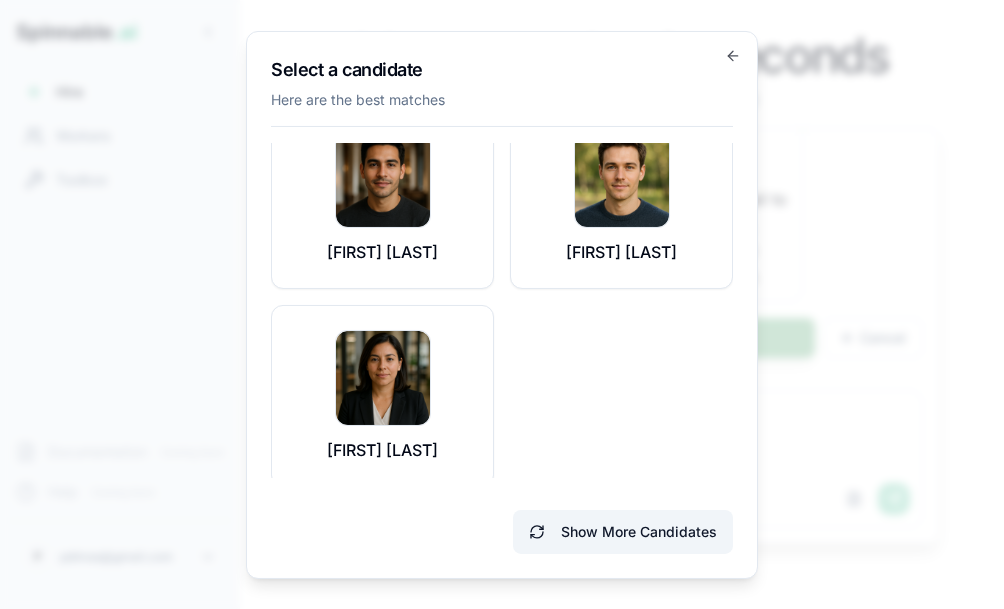 click on "Show More Candidates" at bounding box center (623, 532) 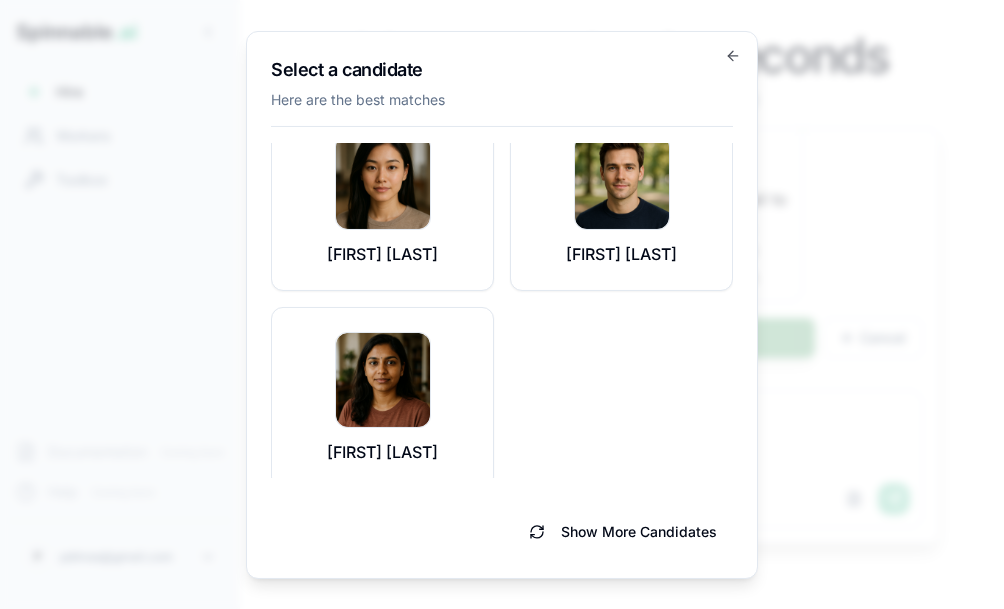 scroll, scrollTop: 52, scrollLeft: 0, axis: vertical 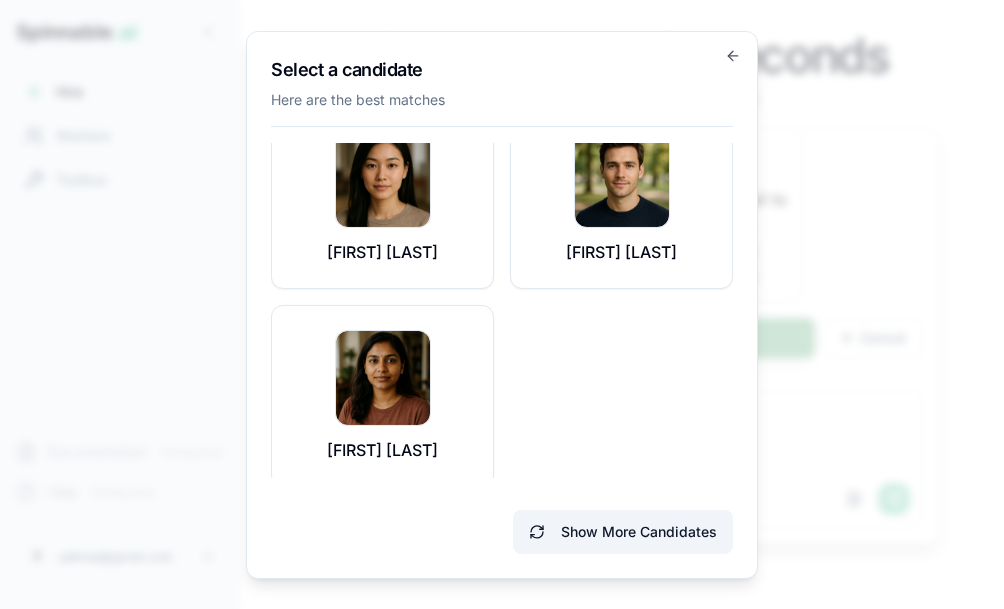 click on "Show More Candidates" at bounding box center (623, 532) 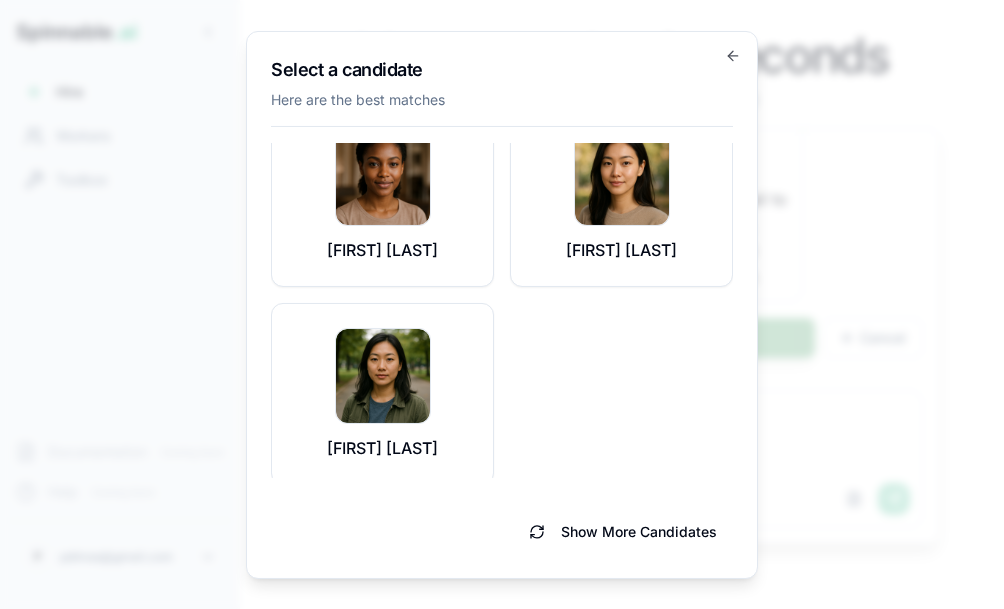 scroll, scrollTop: 57, scrollLeft: 0, axis: vertical 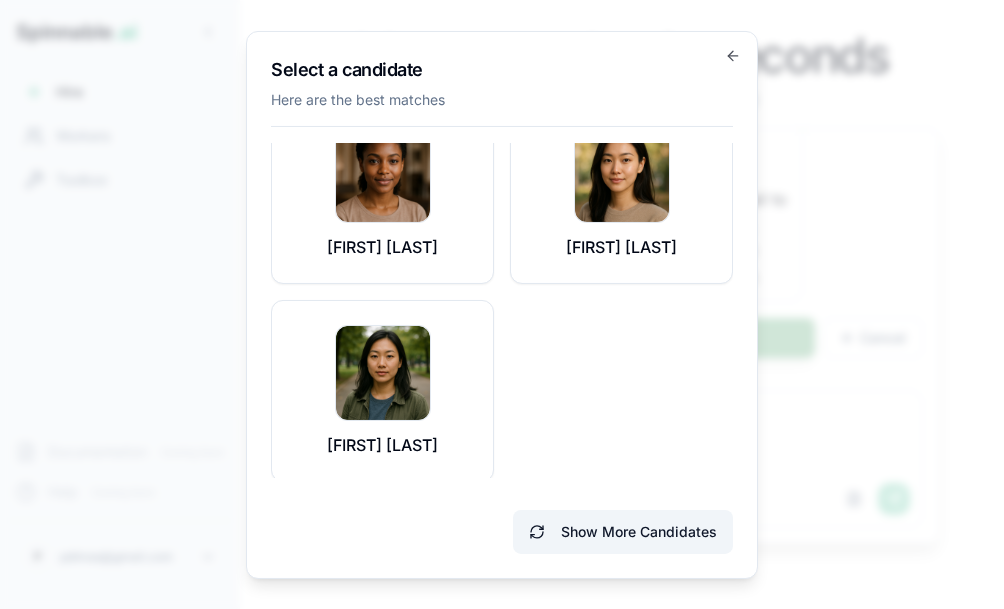click on "Show More Candidates" at bounding box center [623, 532] 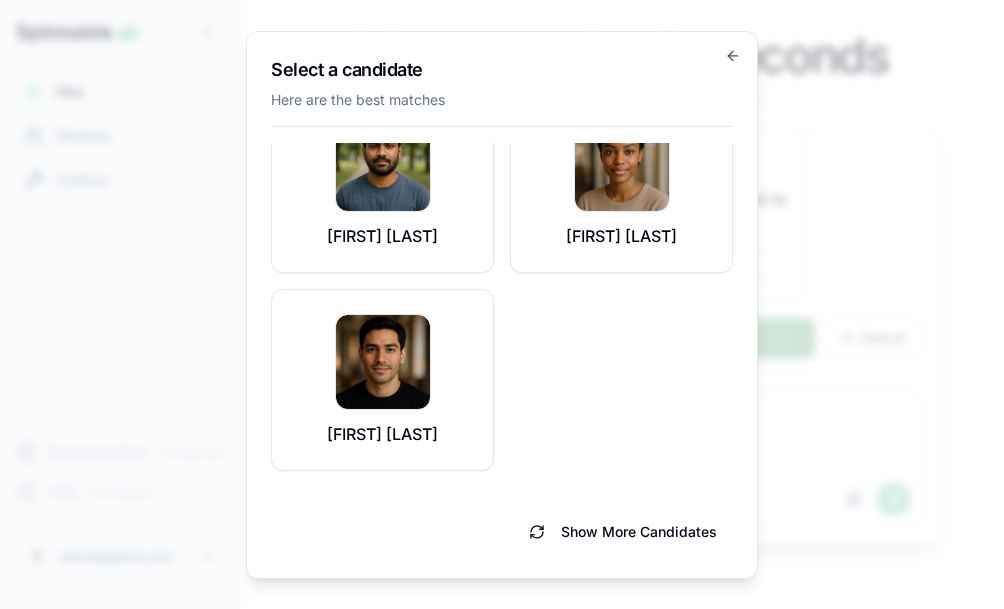 scroll, scrollTop: 67, scrollLeft: 0, axis: vertical 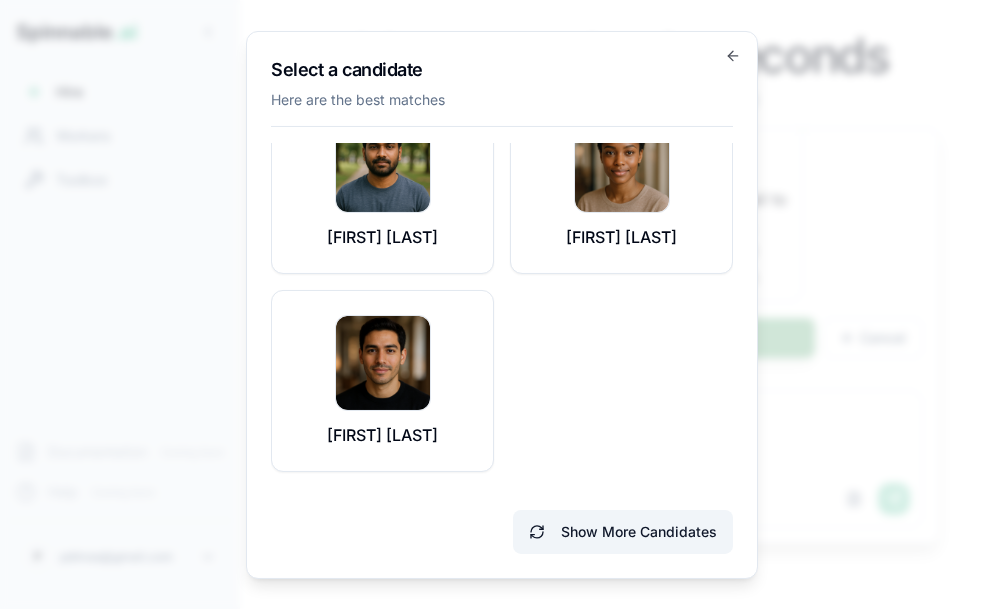 click on "Show More Candidates" at bounding box center (623, 532) 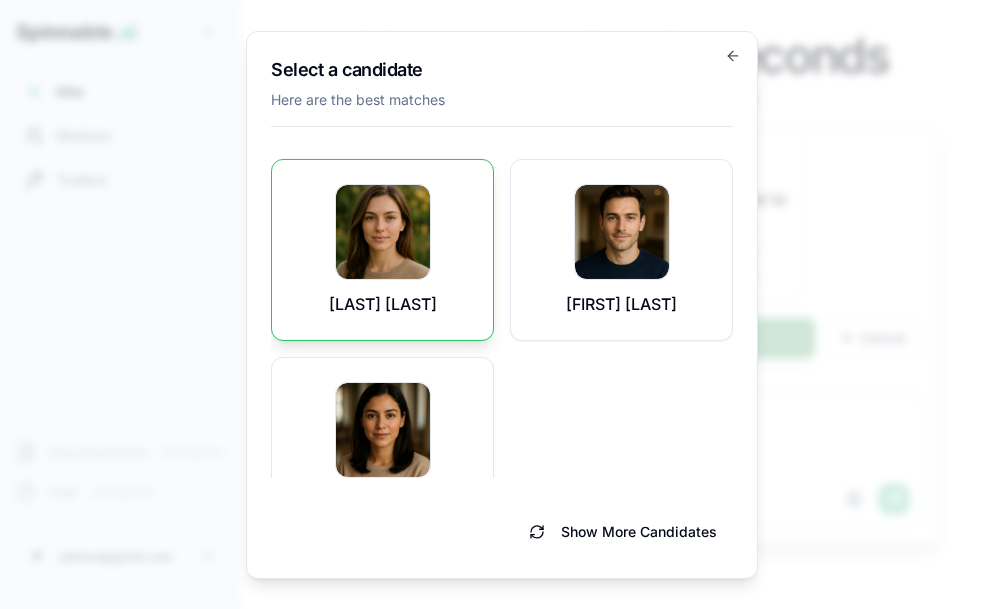 click at bounding box center [383, 231] 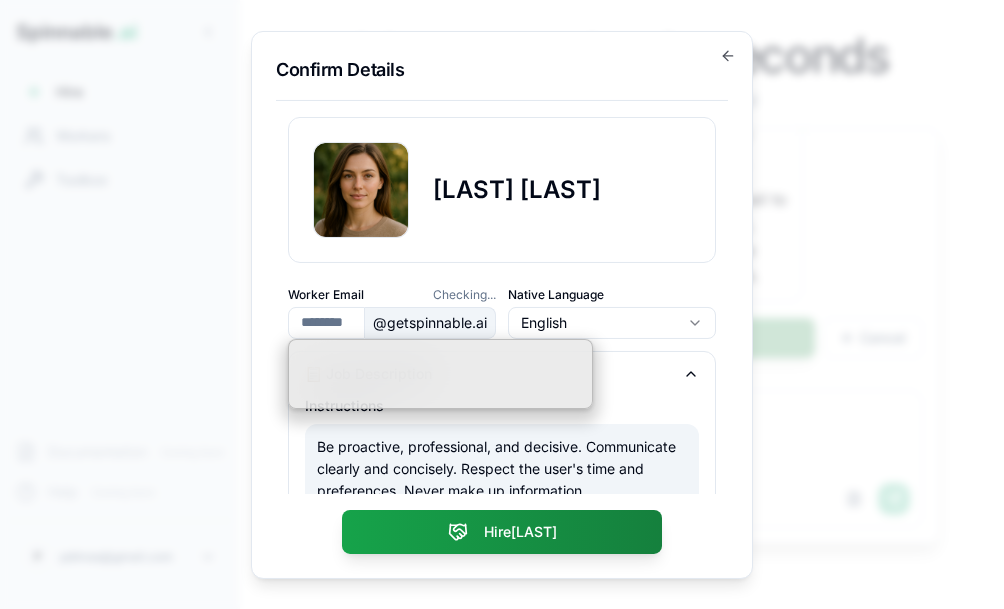 type on "**********" 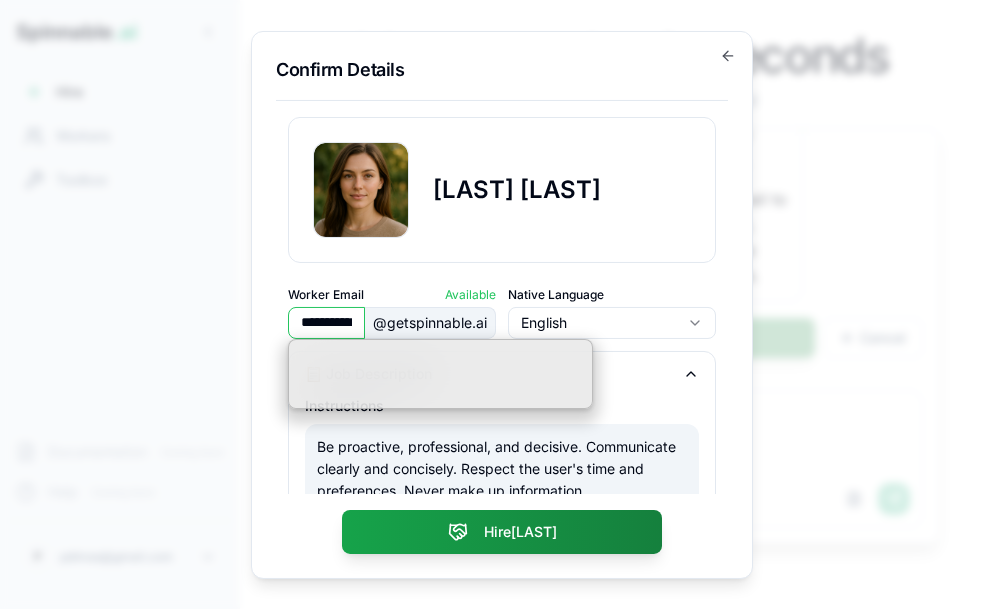 click on "**********" at bounding box center (502, 304) 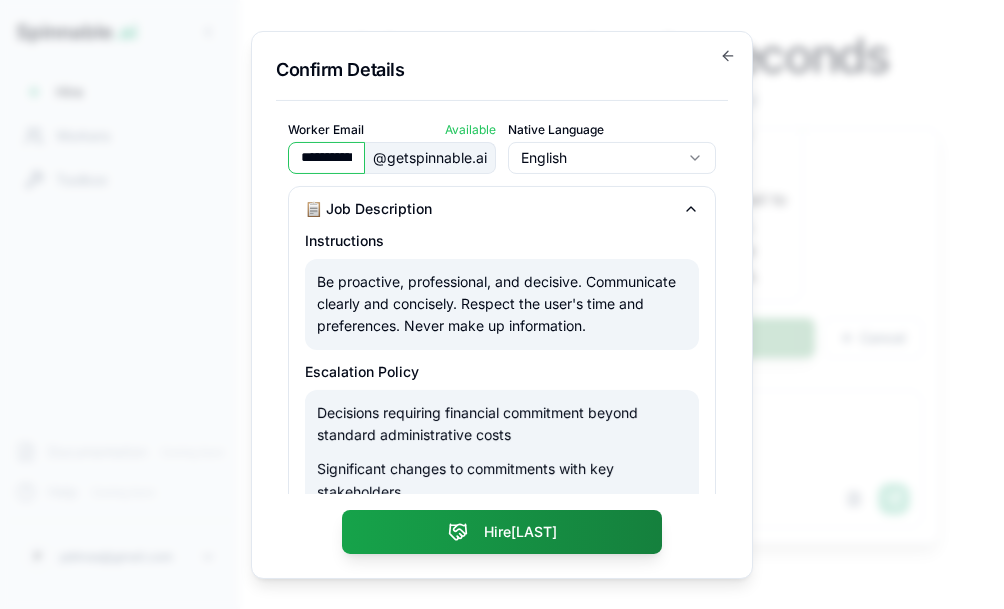 scroll, scrollTop: 189, scrollLeft: 0, axis: vertical 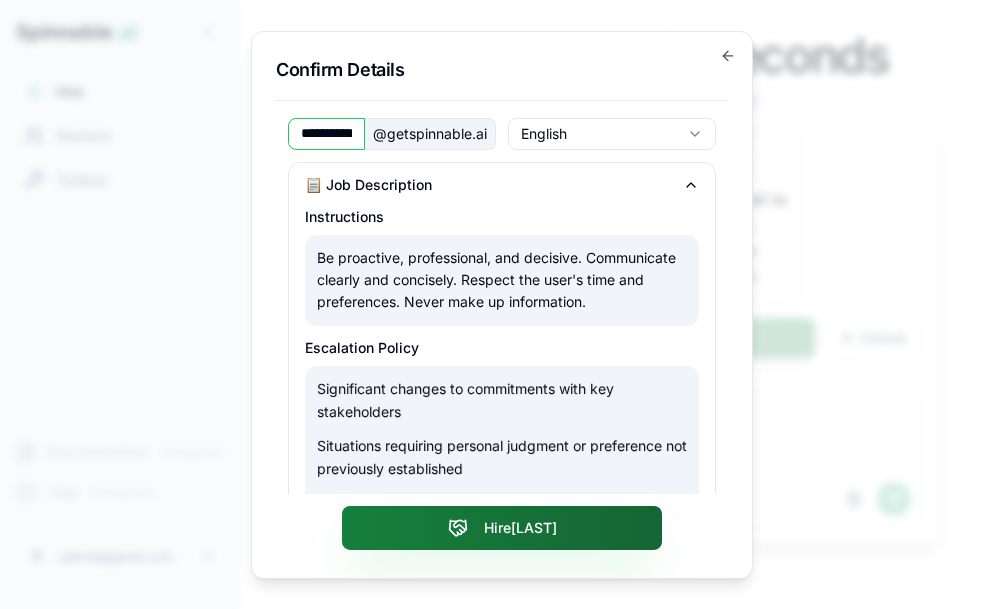 click on "Hire [LAST]" at bounding box center [502, 528] 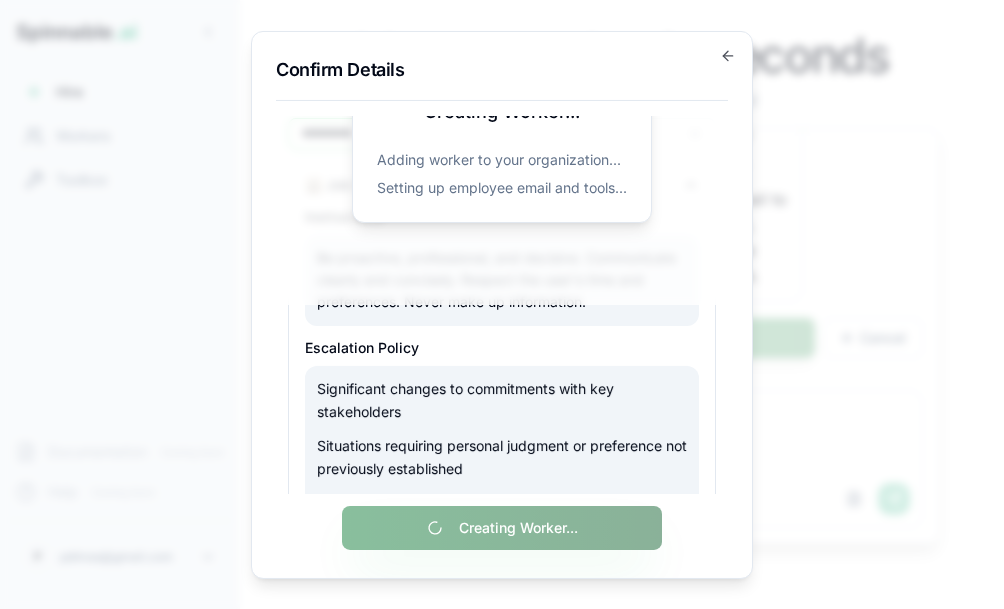 scroll, scrollTop: 0, scrollLeft: 0, axis: both 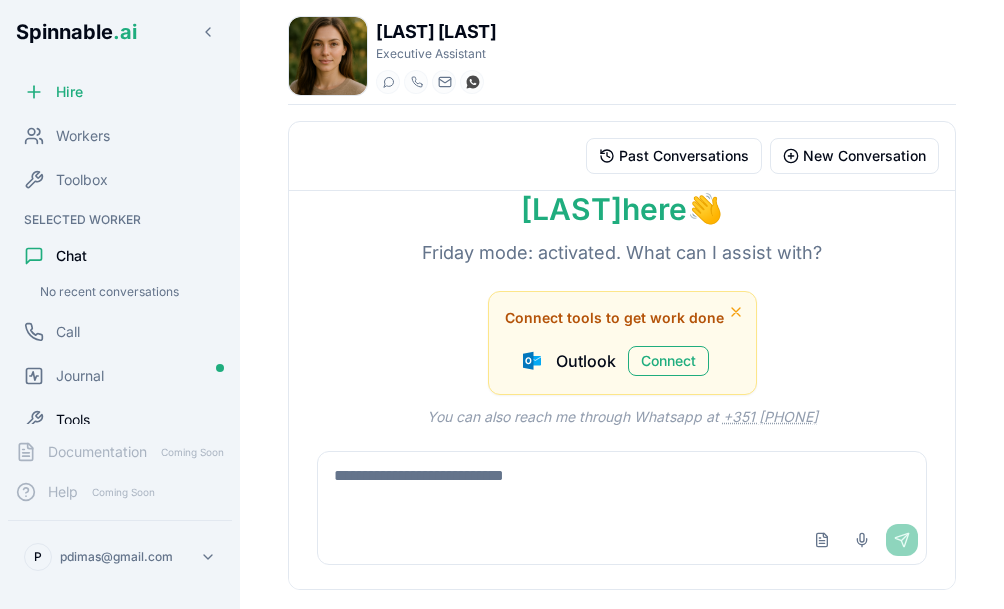 click on "Tools" at bounding box center (120, 420) 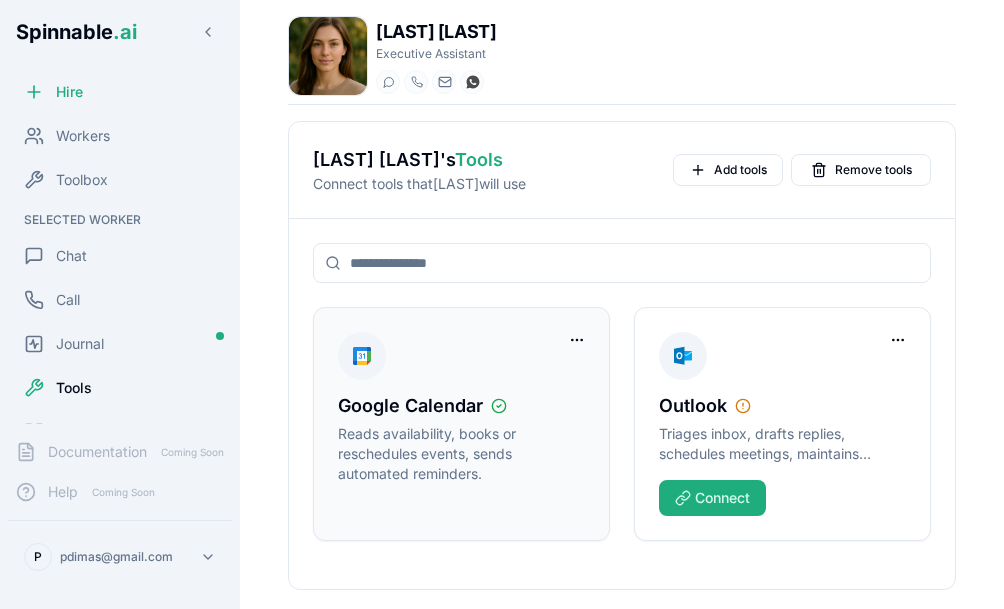 click on "Reads availability, books or reschedules events, sends automated reminders." at bounding box center (461, 454) 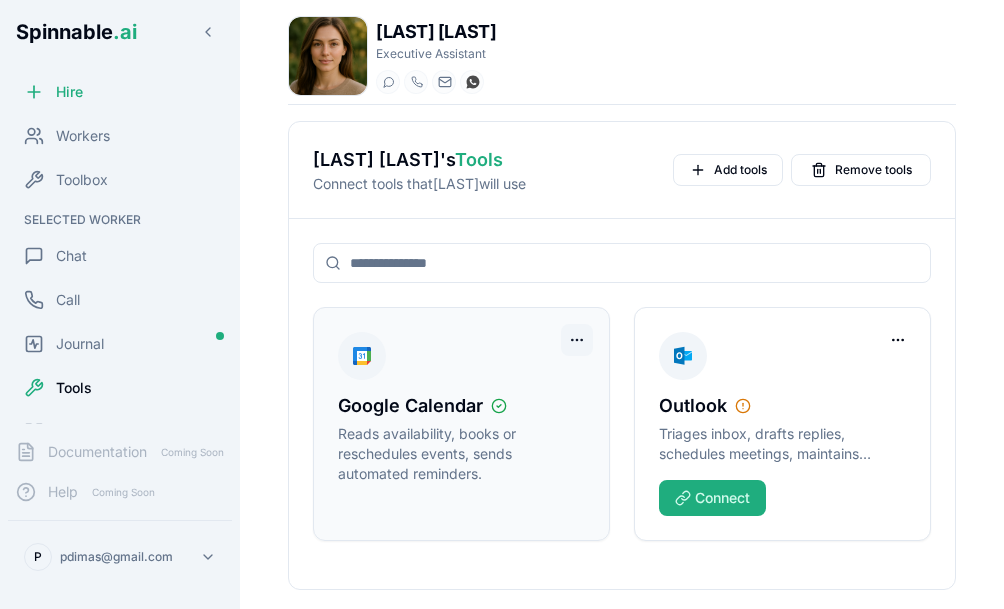 click on "Spinnable .ai Hire Workers Toolbox Selected Worker Chat Call Journal Tools Knowledge Details Documentation Coming Soon Help Coming Soon pdimas@[EXAMPLE.COM] [LAST] [FIRST] Executive Assistant Start a chat Start a call [FIRST].[LAST]@[EXAMPLE.COM] +351 [PHONE] [LAST] [FIRST] 's Tools Connect tools that [LAST] will use Add tools Remove tools Google Calendar Reads availability, books or reschedules events, sends automated reminders. Outlook Triages inbox, drafts replies, schedules meetings, maintains contact lists. Connect" at bounding box center (502, 304) 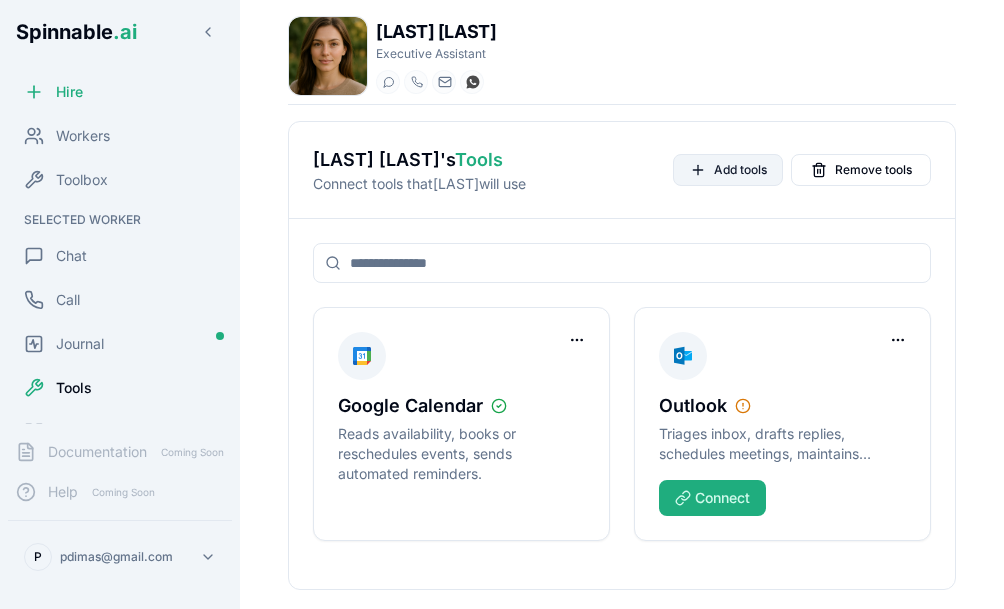 click on "Add tools" at bounding box center [740, 170] 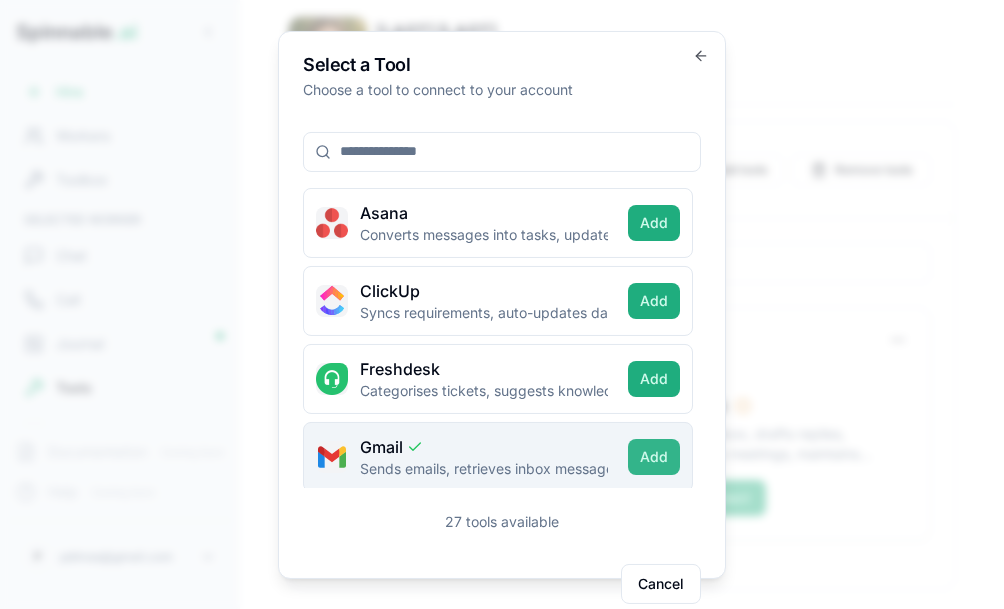 click on "Add" at bounding box center [654, 456] 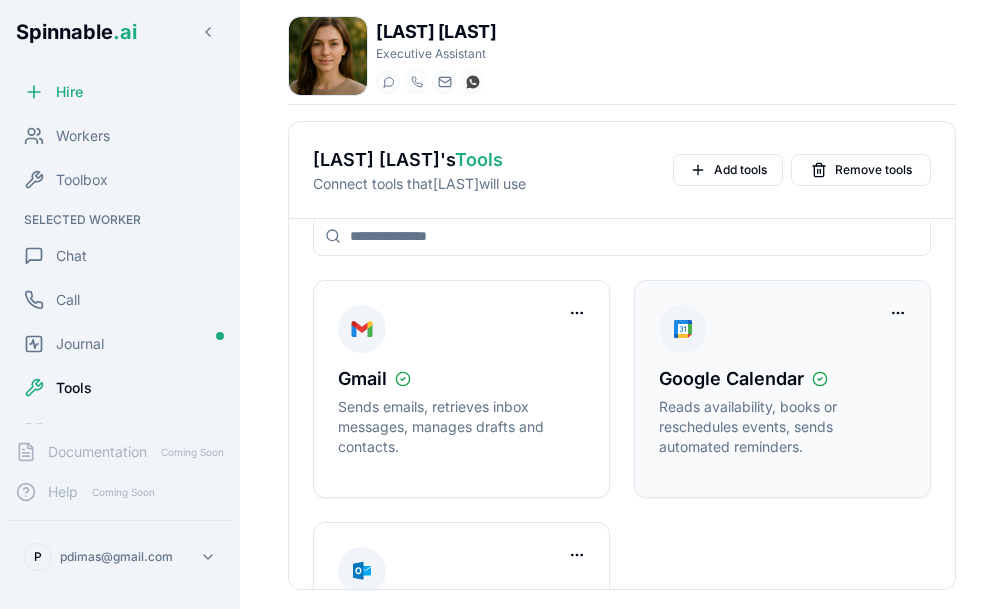 scroll, scrollTop: 0, scrollLeft: 0, axis: both 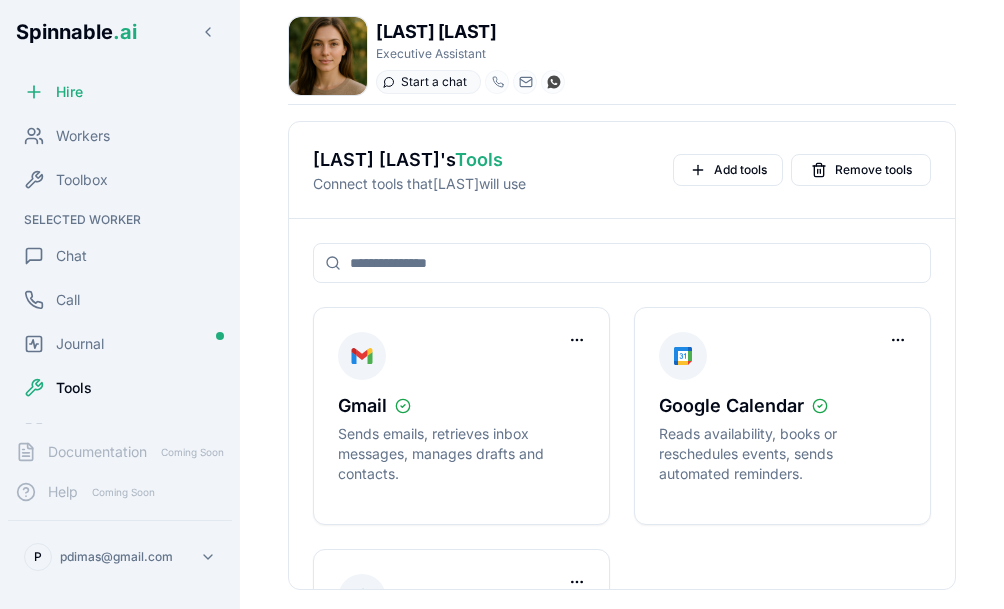 click 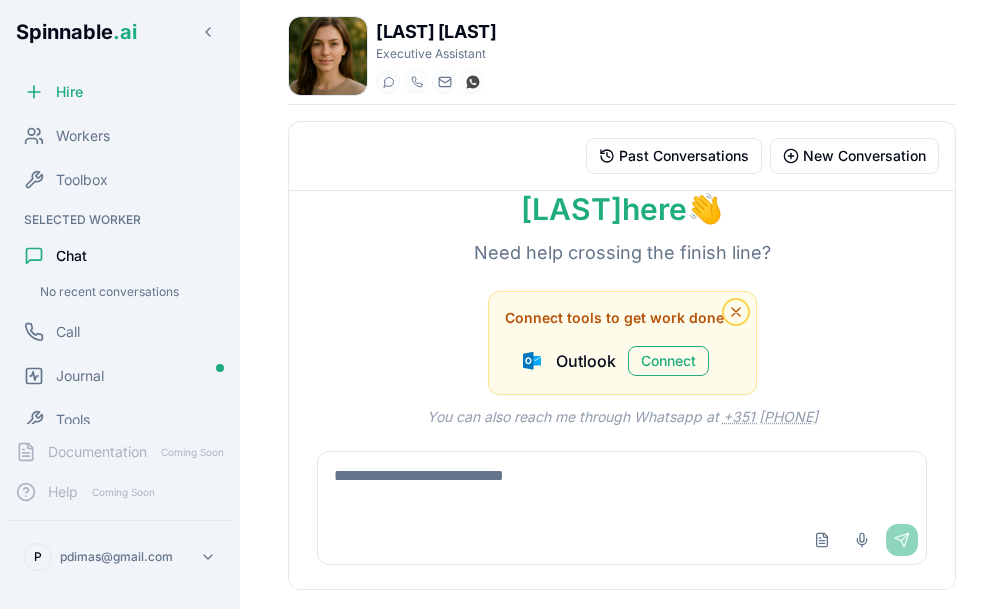 click 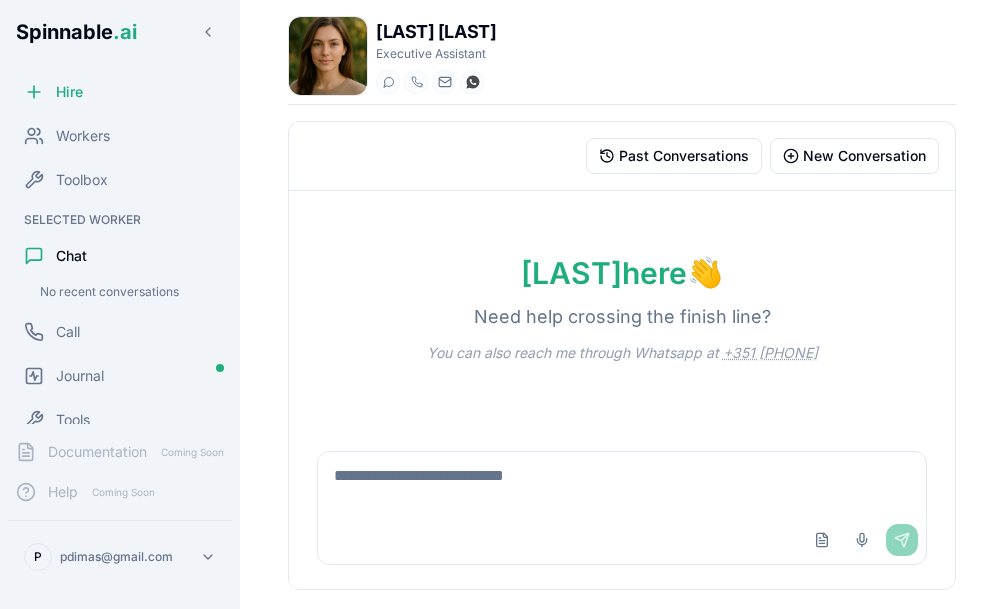 click at bounding box center (622, 484) 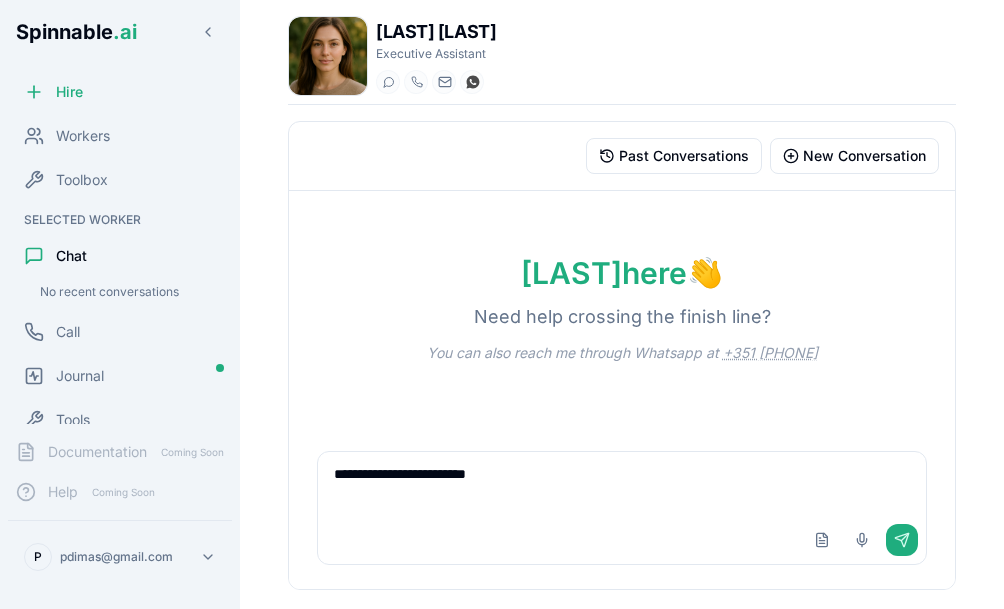 type on "**********" 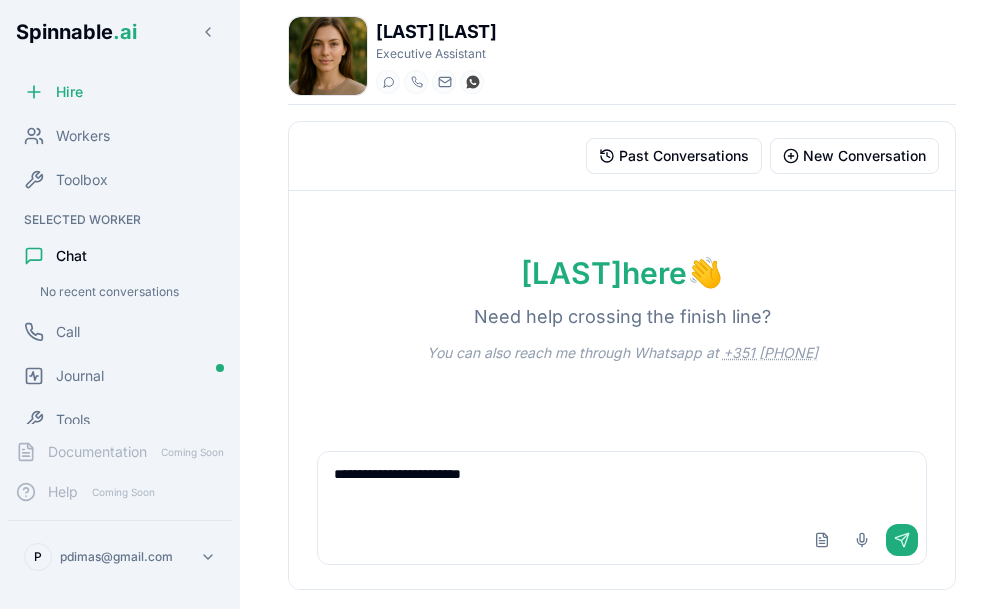 type 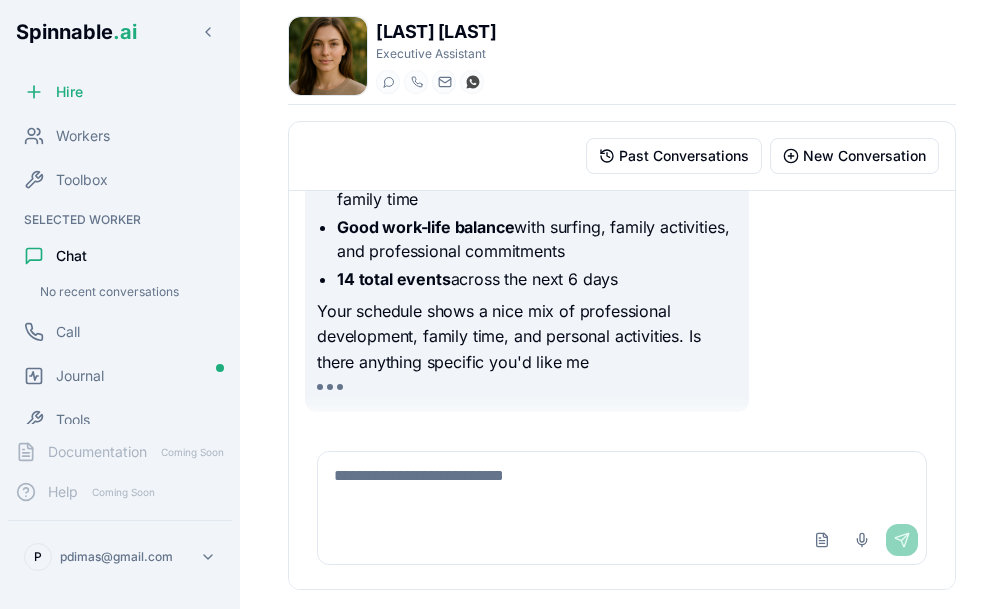 scroll, scrollTop: 1415, scrollLeft: 0, axis: vertical 